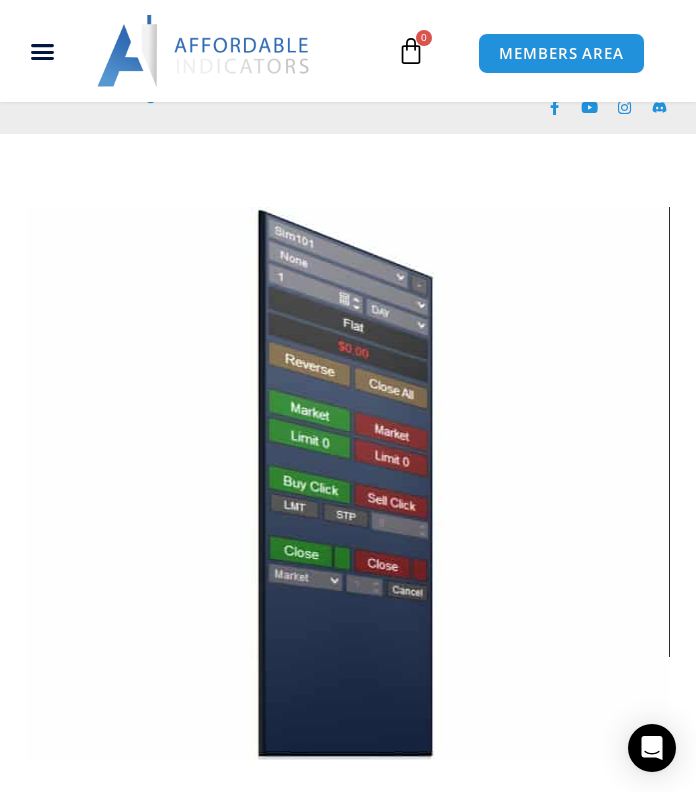 scroll, scrollTop: 1612, scrollLeft: 0, axis: vertical 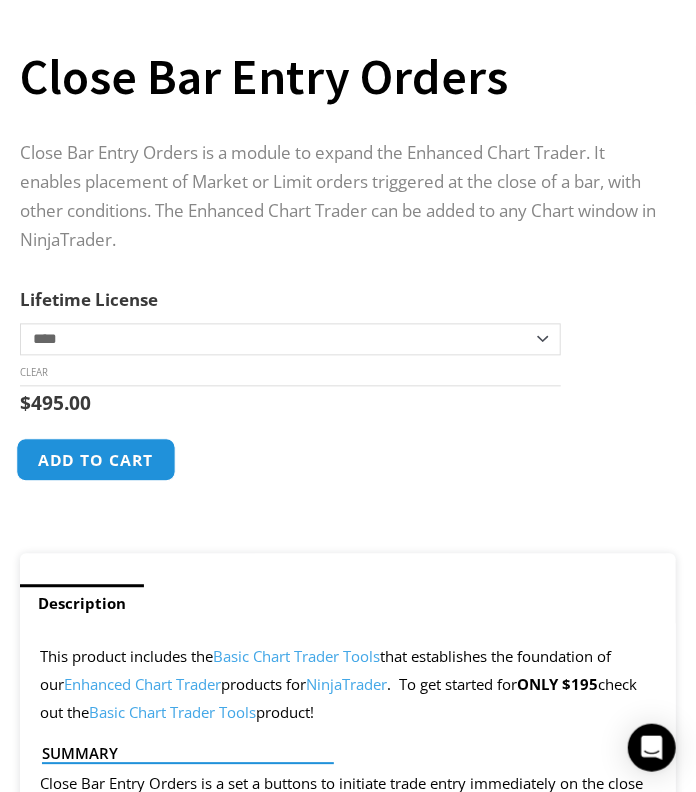 click on "Add to cart" 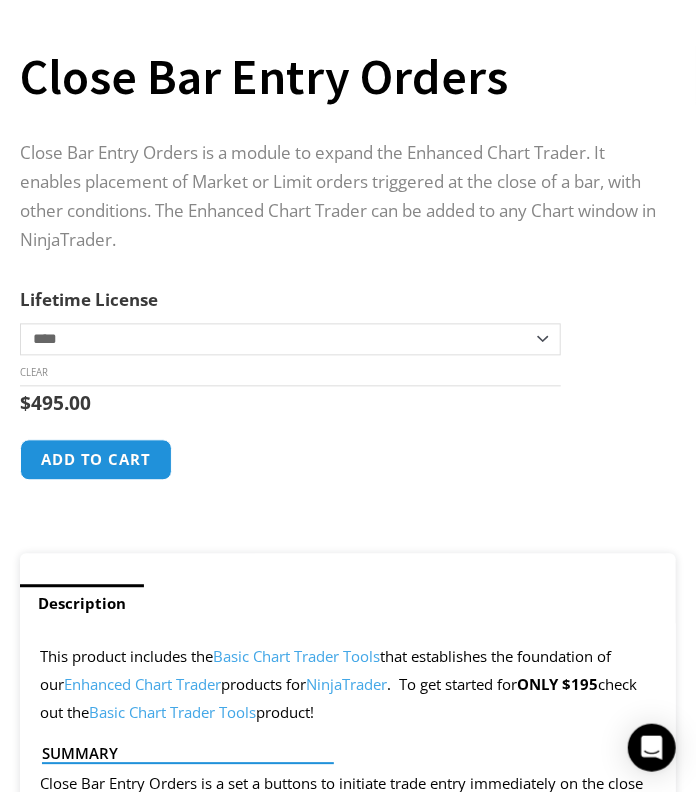 scroll, scrollTop: 856, scrollLeft: 0, axis: vertical 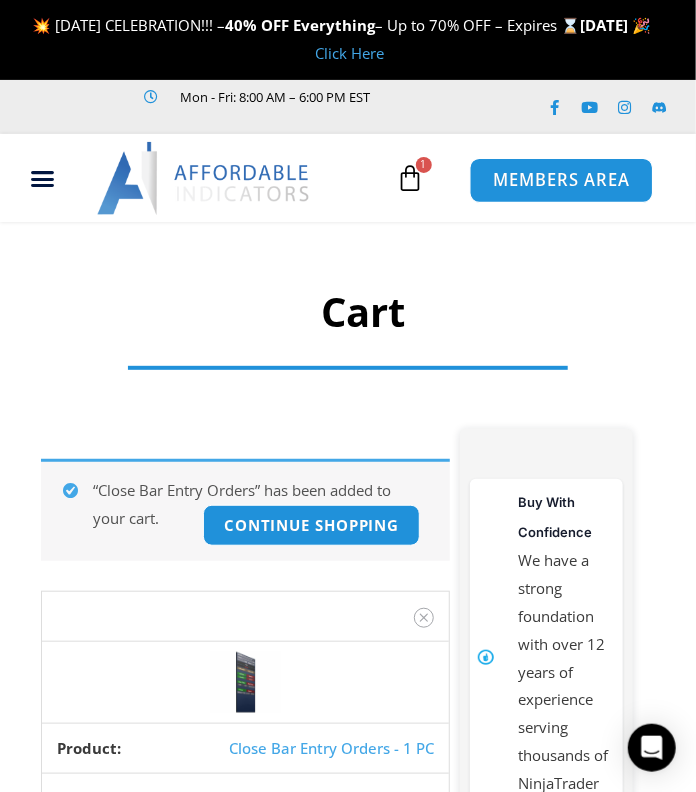 click on "MEMBERS AREA" at bounding box center (561, 181) 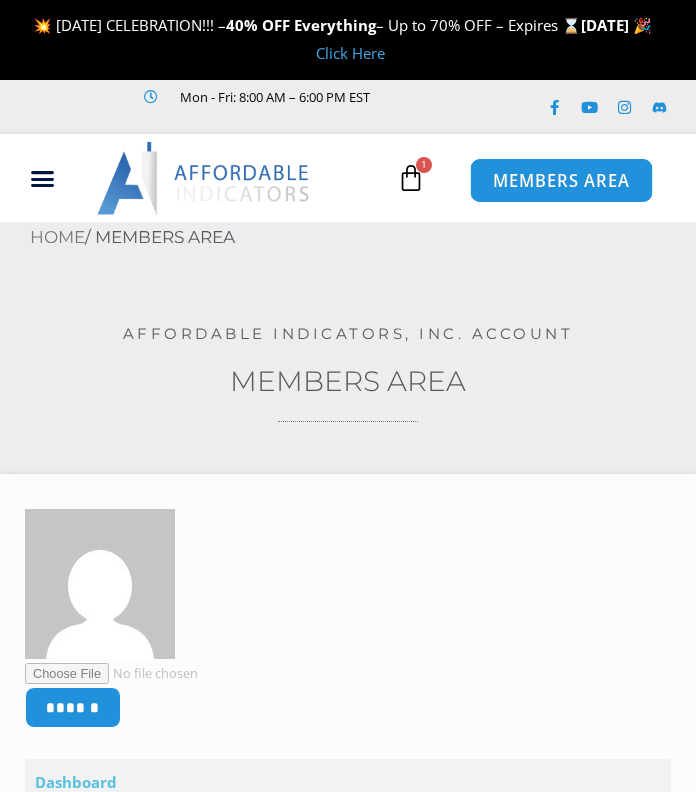 scroll, scrollTop: 0, scrollLeft: 0, axis: both 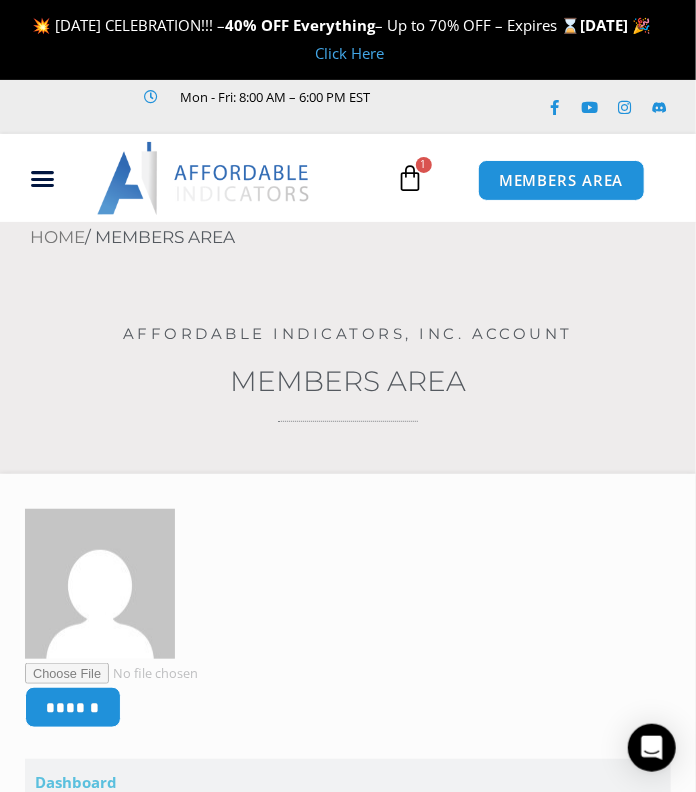 click at bounding box center [411, 178] 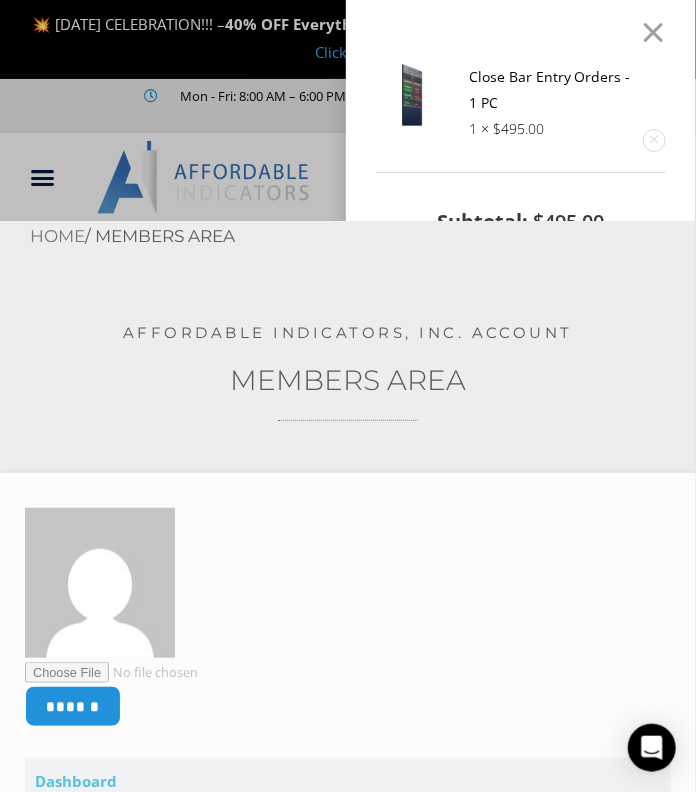 scroll, scrollTop: 0, scrollLeft: 0, axis: both 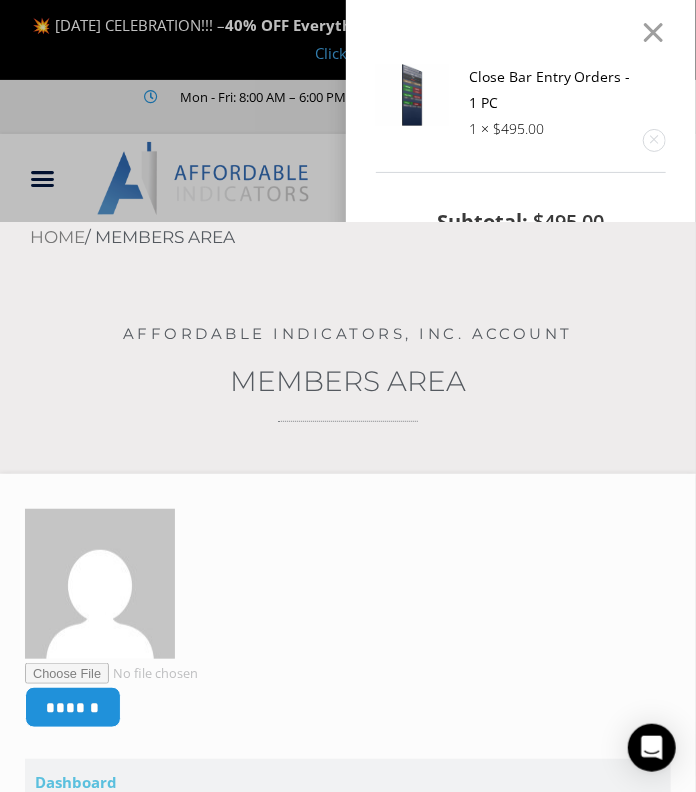 click on "Close Bar Entry Orders - 1 PC
1 ×   $ 495.00
Subtotal:
$ 495.00
View cart
Checkout" at bounding box center [348, 396] 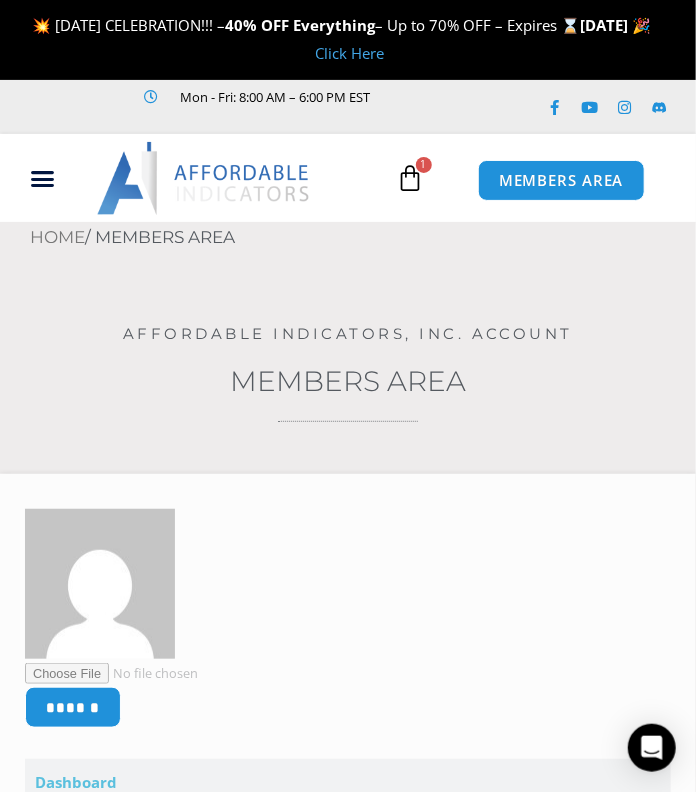 click at bounding box center [411, 178] 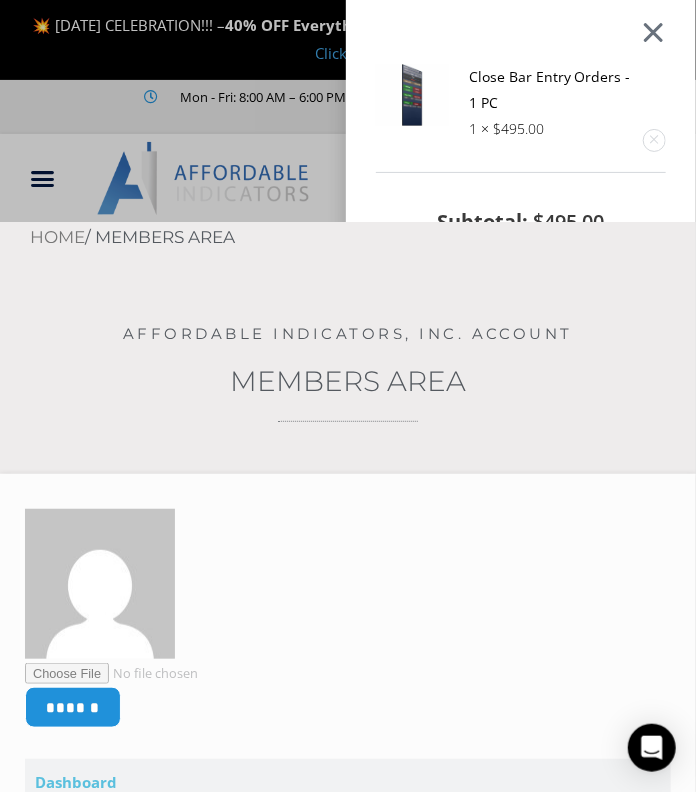 click at bounding box center (653, 32) 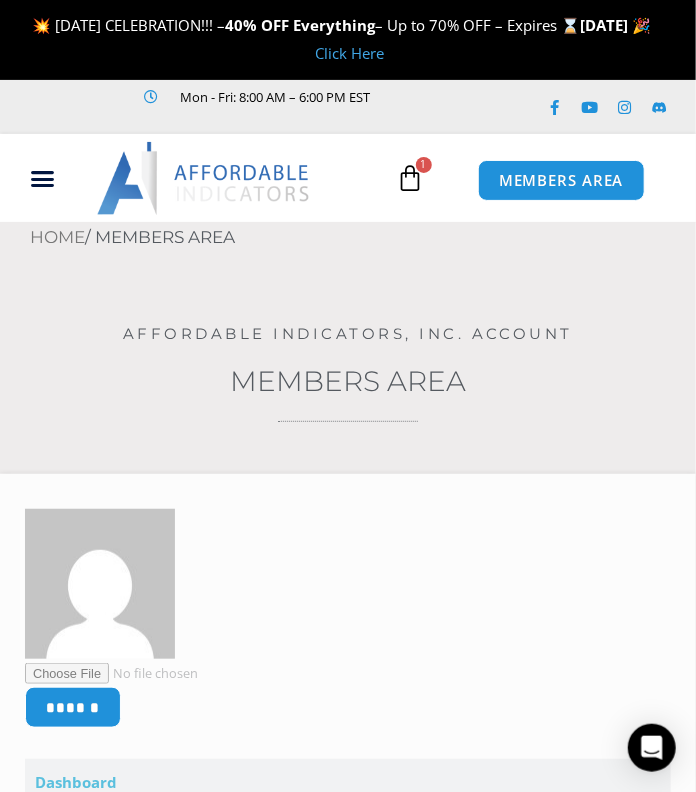 click on "Click Here" at bounding box center [350, 53] 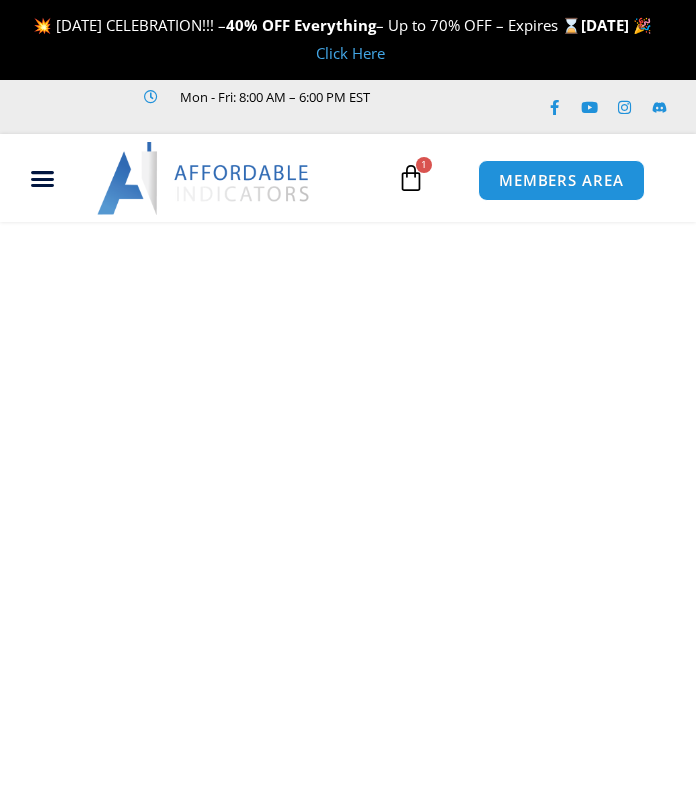 scroll, scrollTop: 0, scrollLeft: 0, axis: both 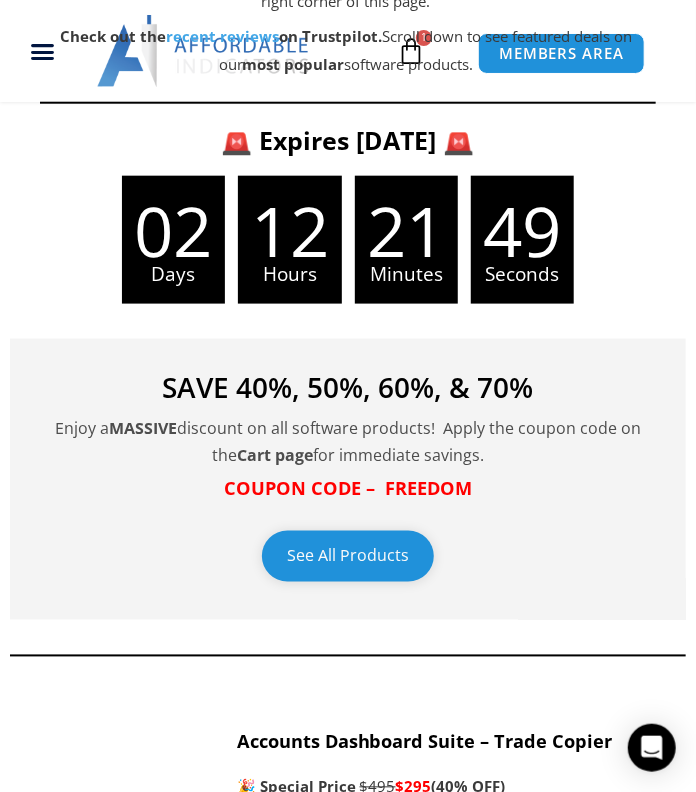 click on "See All Products" at bounding box center (348, 556) 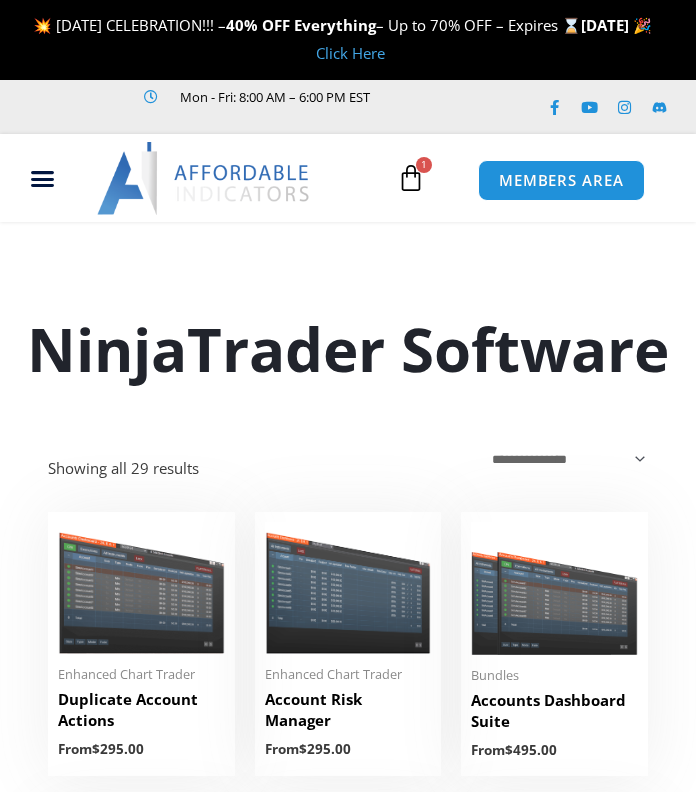 scroll, scrollTop: 0, scrollLeft: 0, axis: both 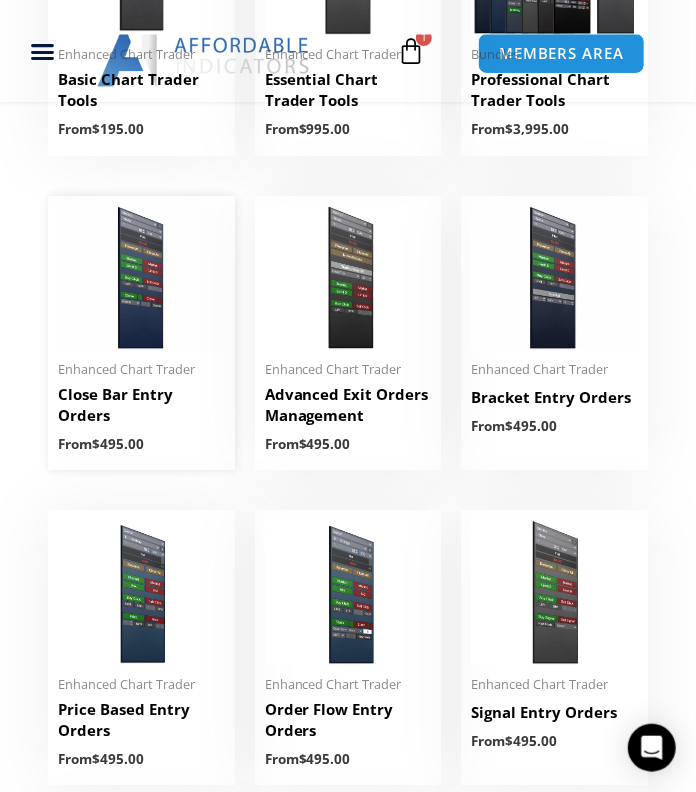 click at bounding box center (141, 278) 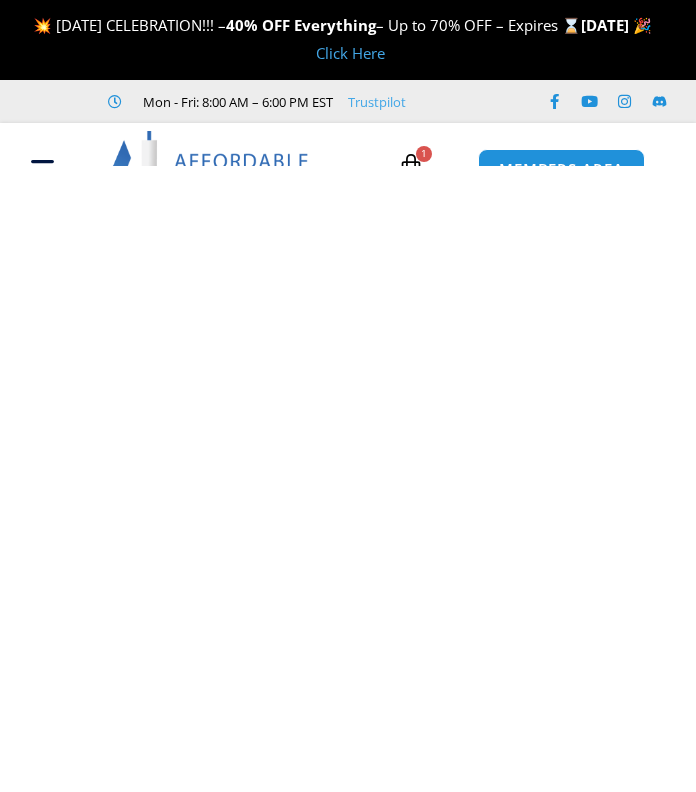 scroll, scrollTop: 0, scrollLeft: 0, axis: both 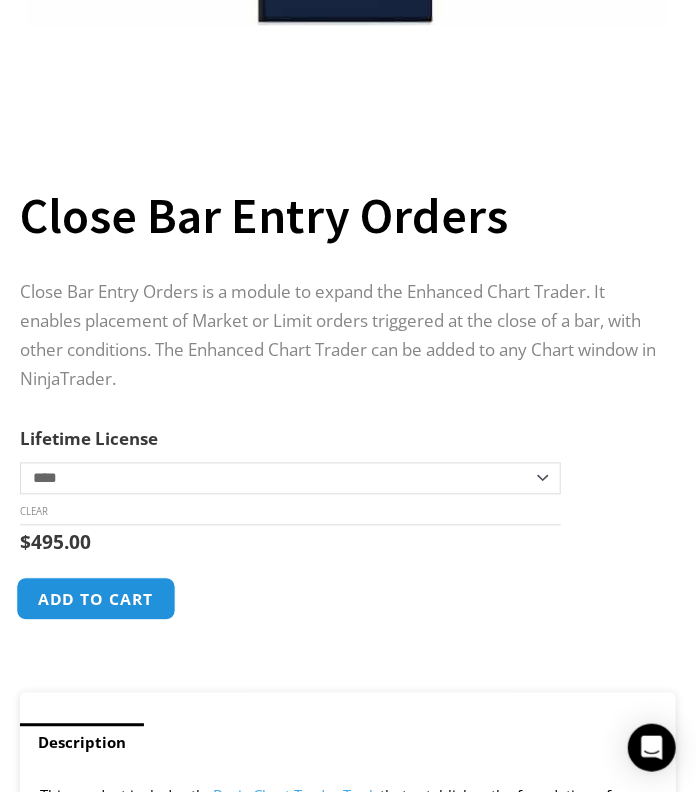click on "Add to cart" 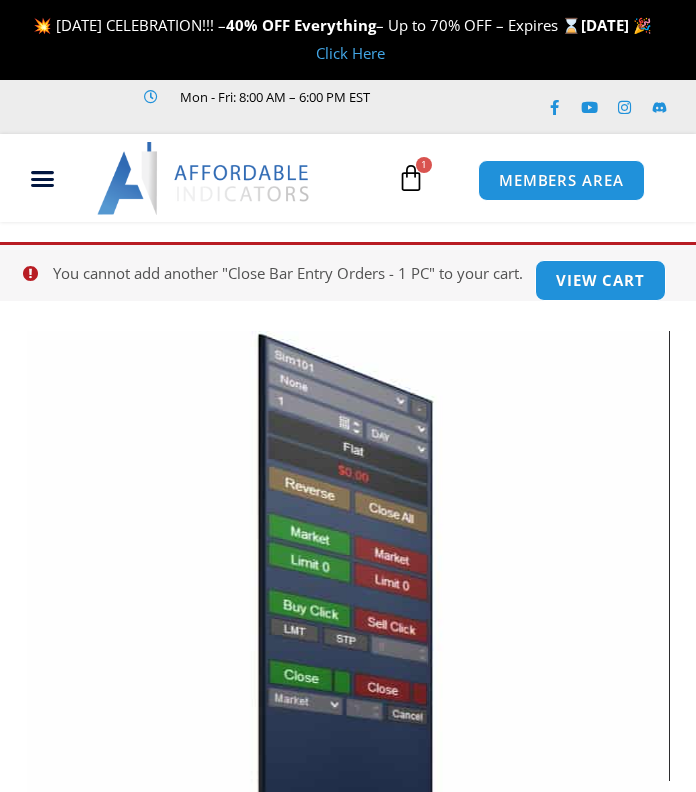 scroll, scrollTop: 0, scrollLeft: 0, axis: both 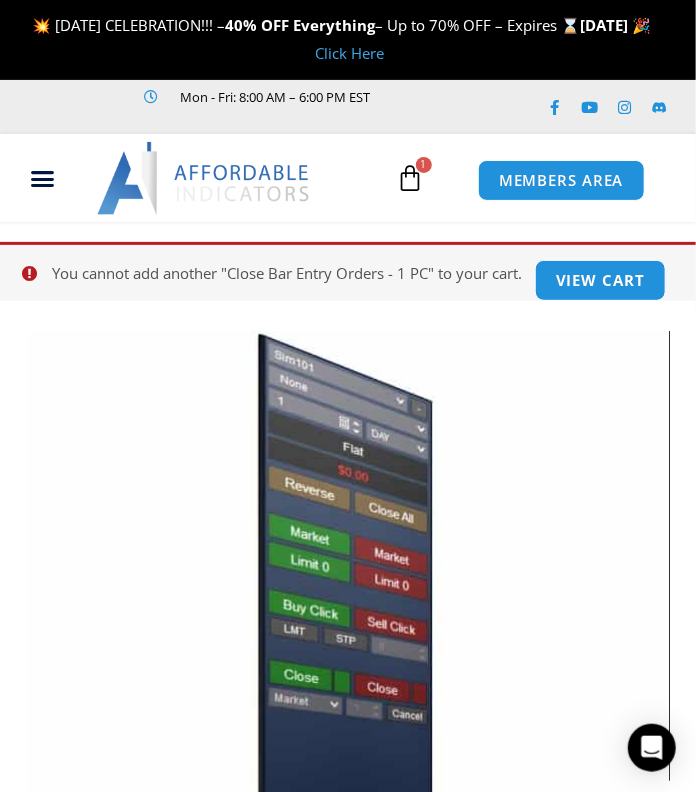 click at bounding box center (411, 178) 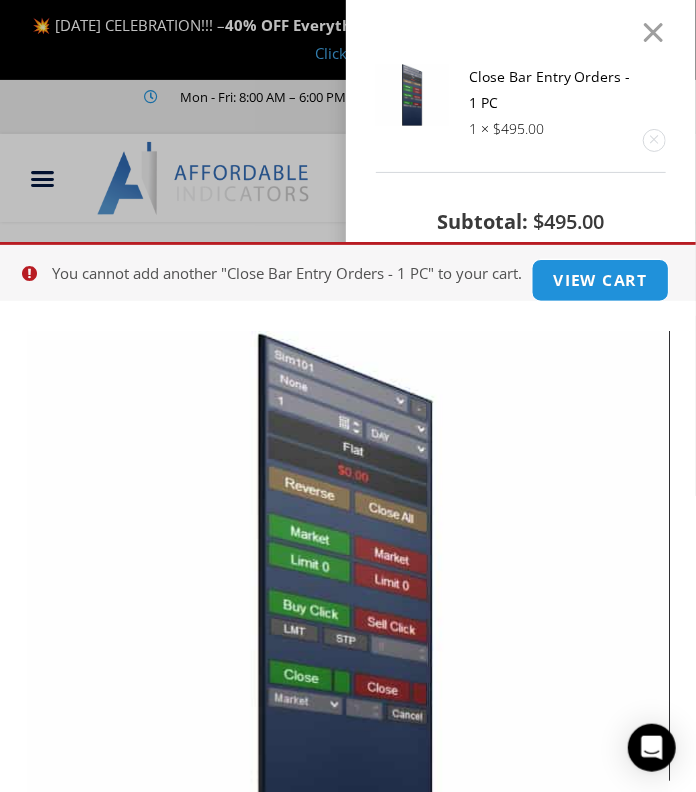click on "View cart" at bounding box center (601, 280) 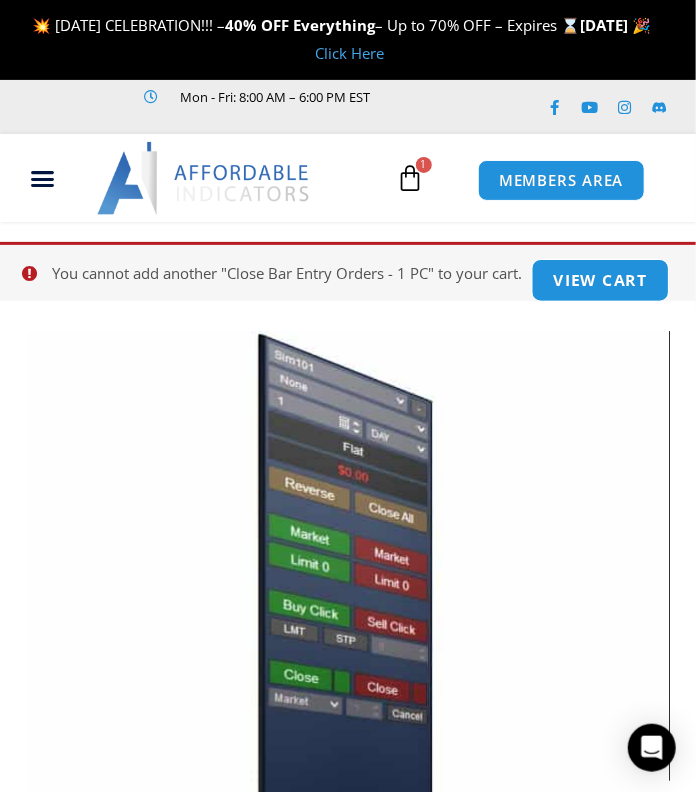 click on "View cart" at bounding box center [601, 280] 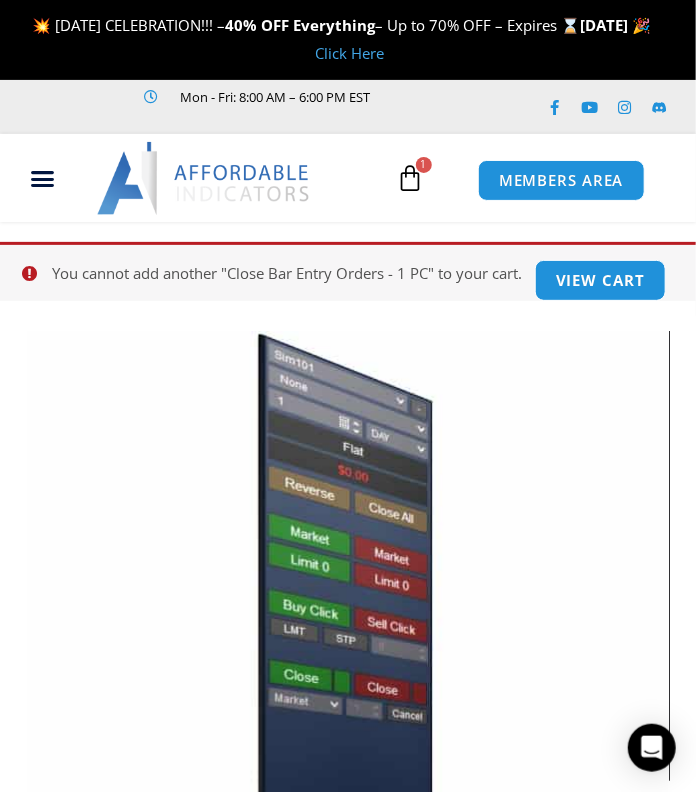 click at bounding box center [348, 291] 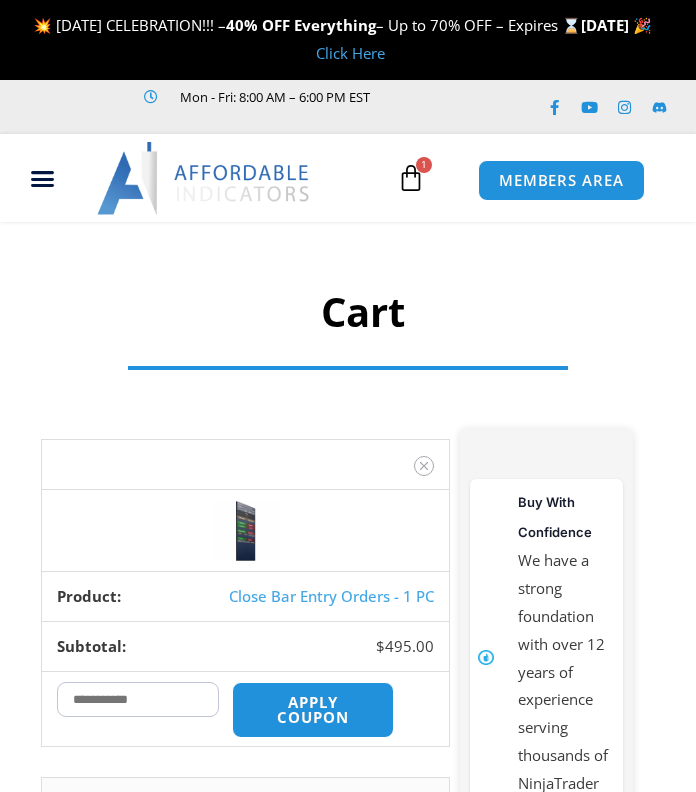 scroll, scrollTop: 0, scrollLeft: 0, axis: both 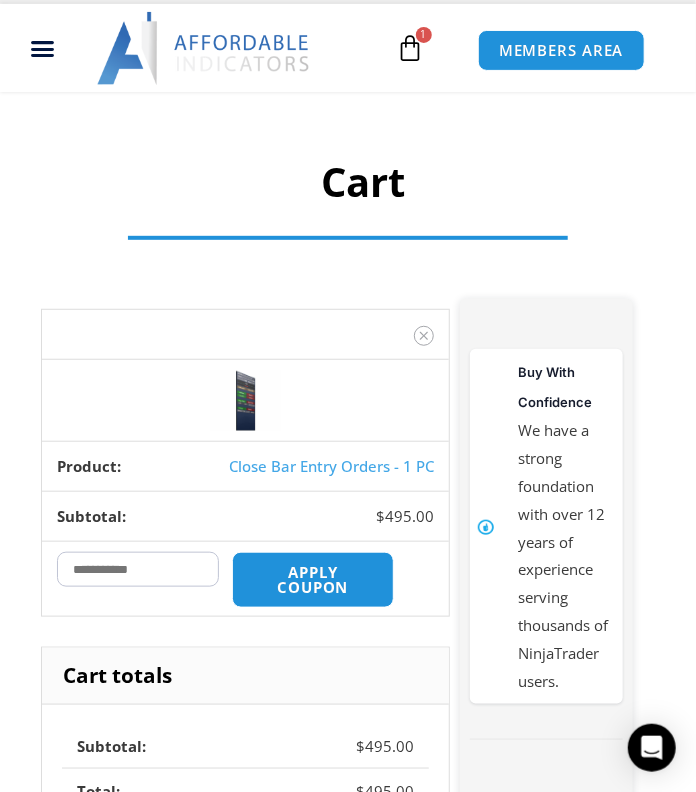 click on "Coupon:" at bounding box center [138, 569] 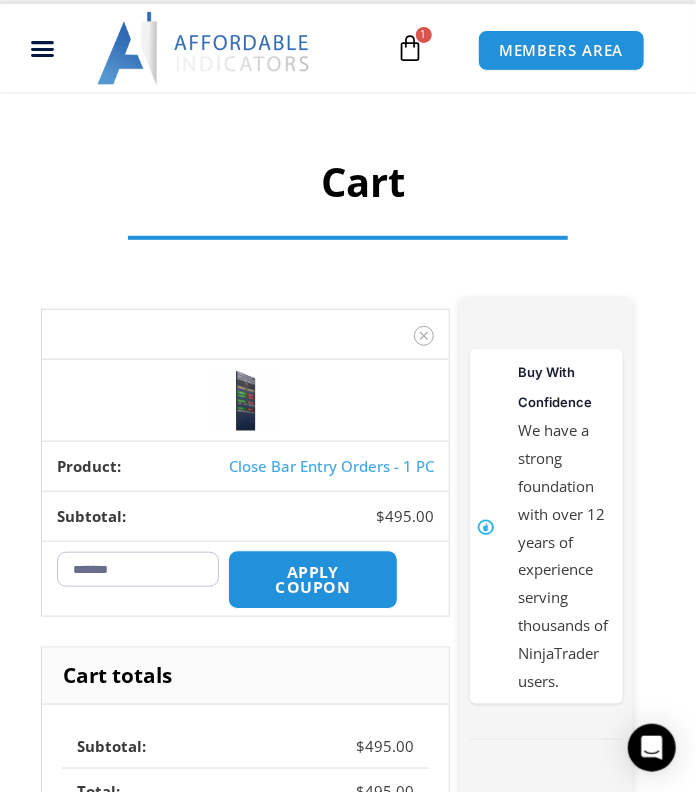 type on "*******" 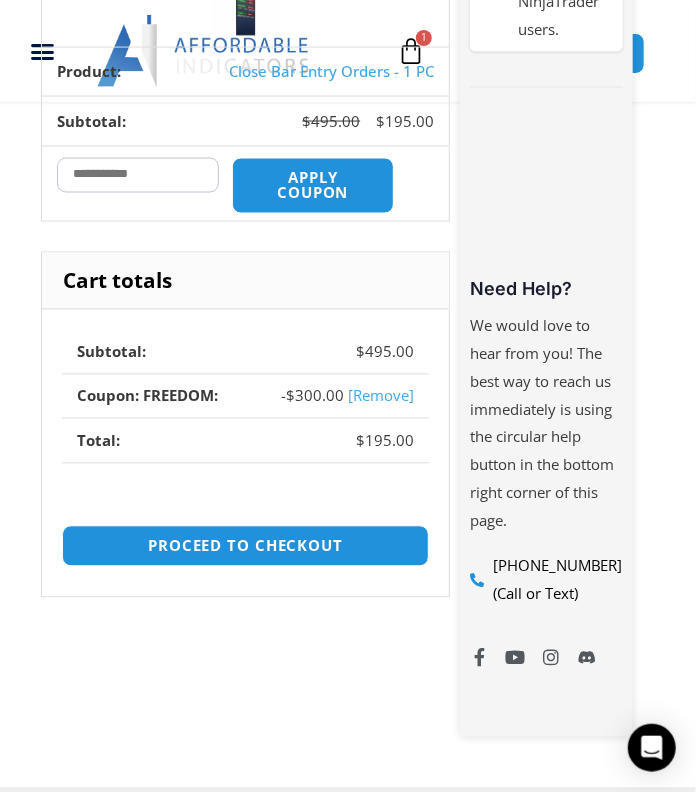 scroll, scrollTop: 786, scrollLeft: 0, axis: vertical 